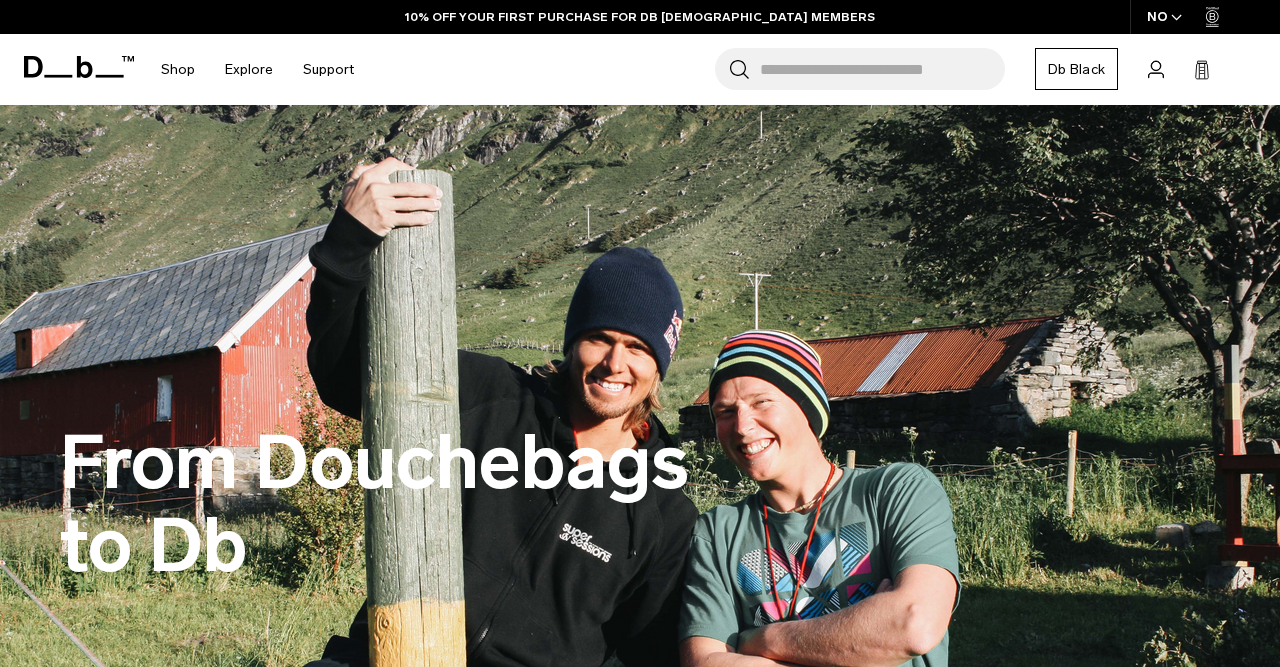 scroll, scrollTop: 0, scrollLeft: 0, axis: both 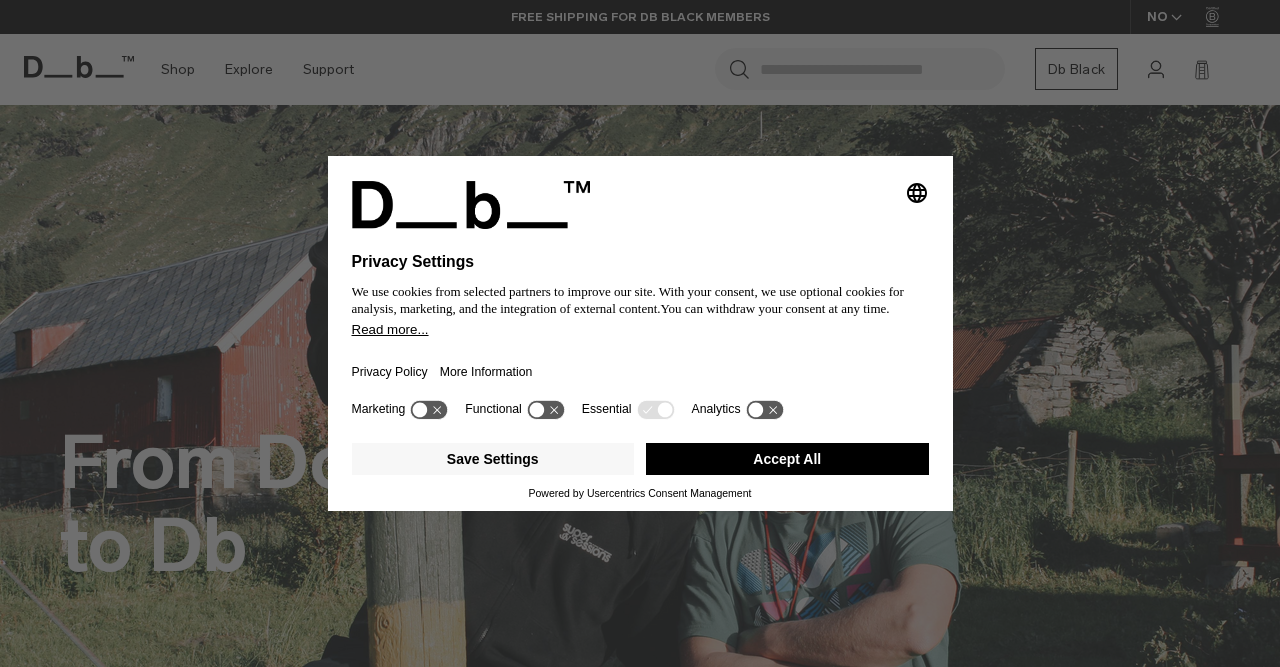 click 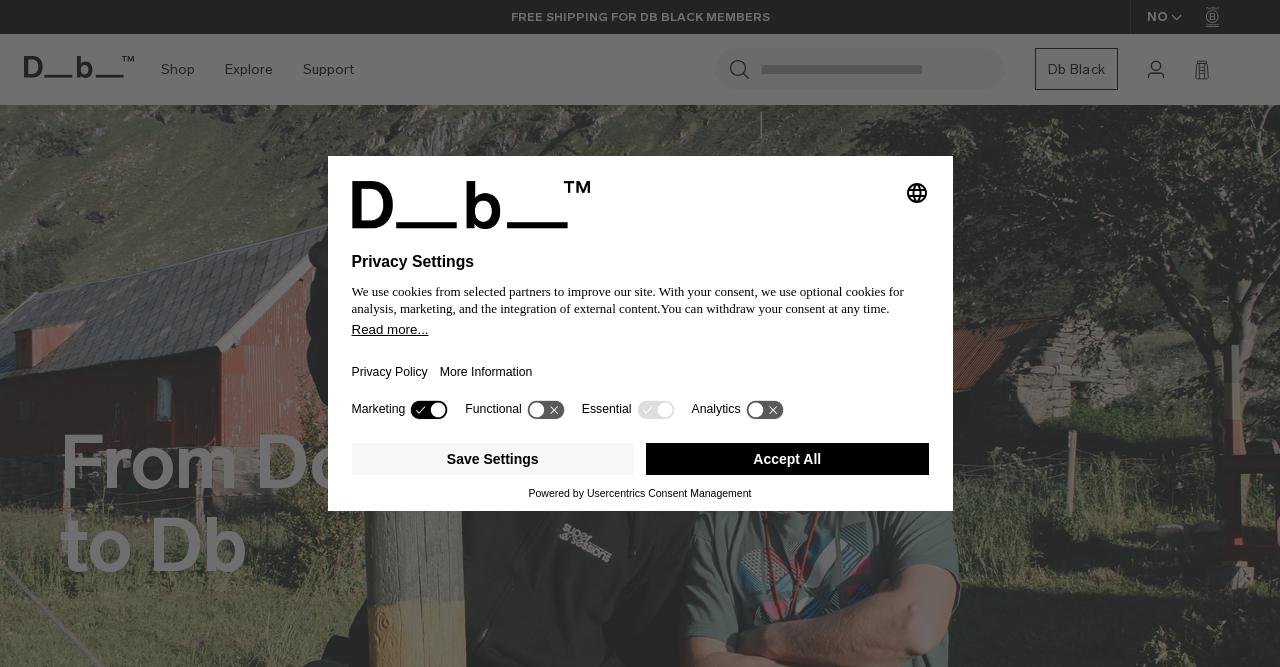 click 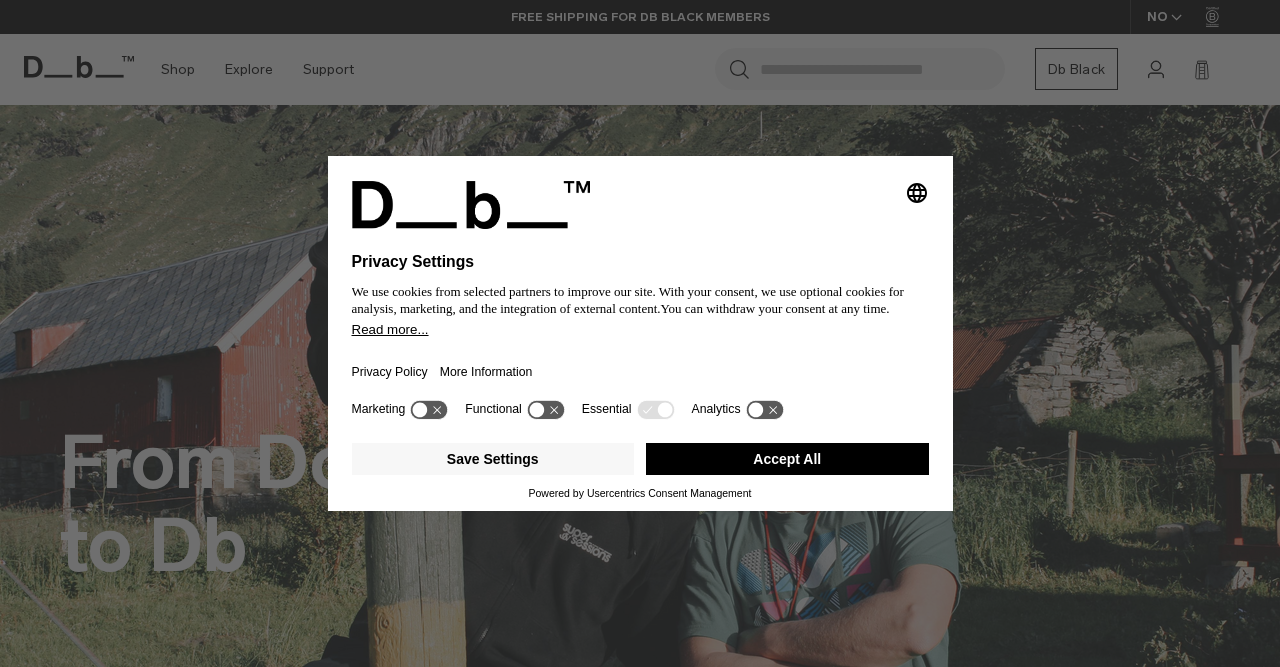 click 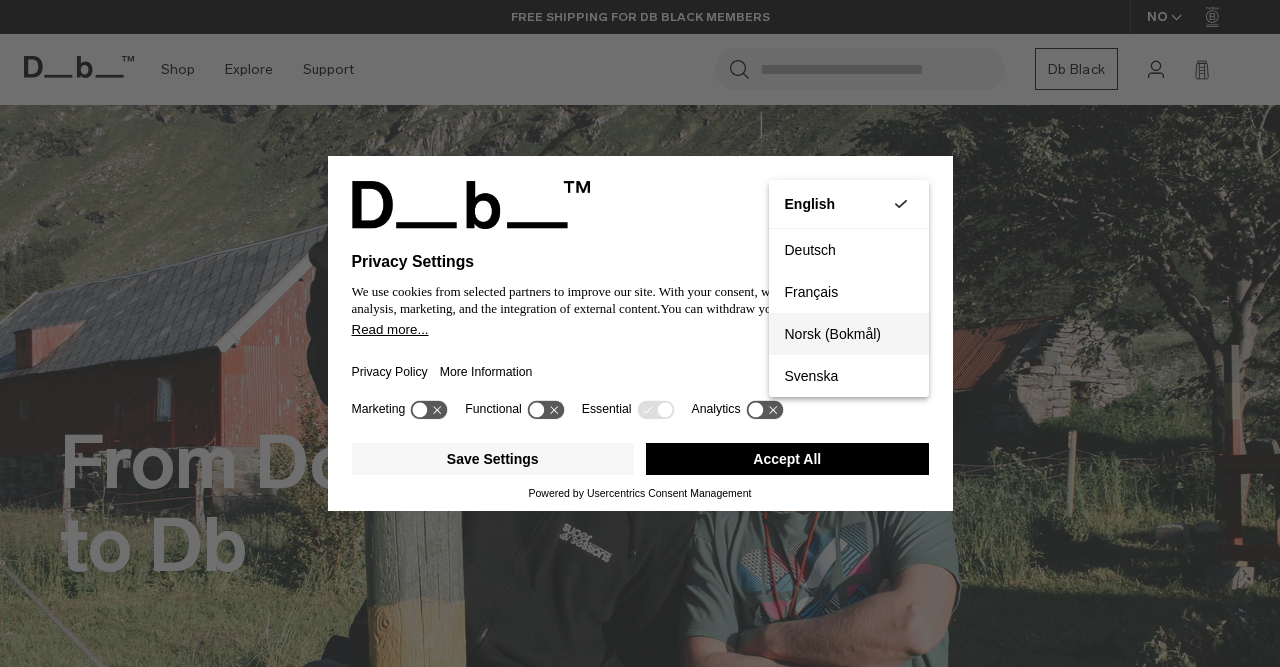 click on "Norsk (Bokmål)" at bounding box center [849, 334] 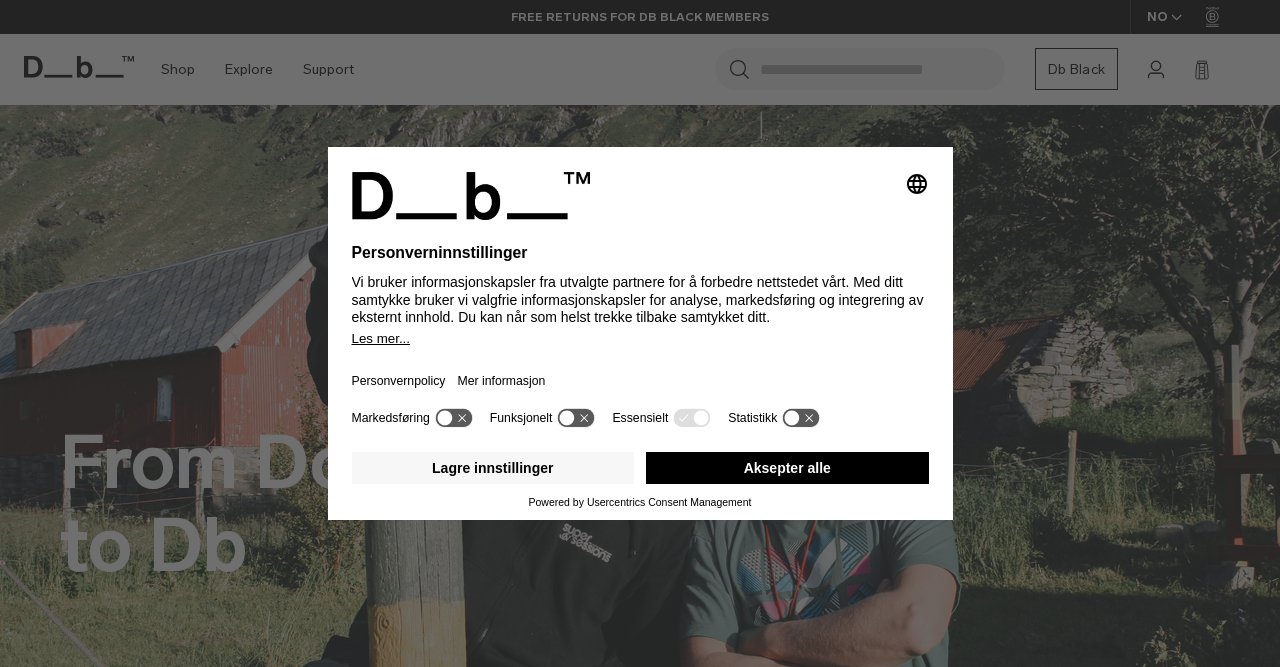click 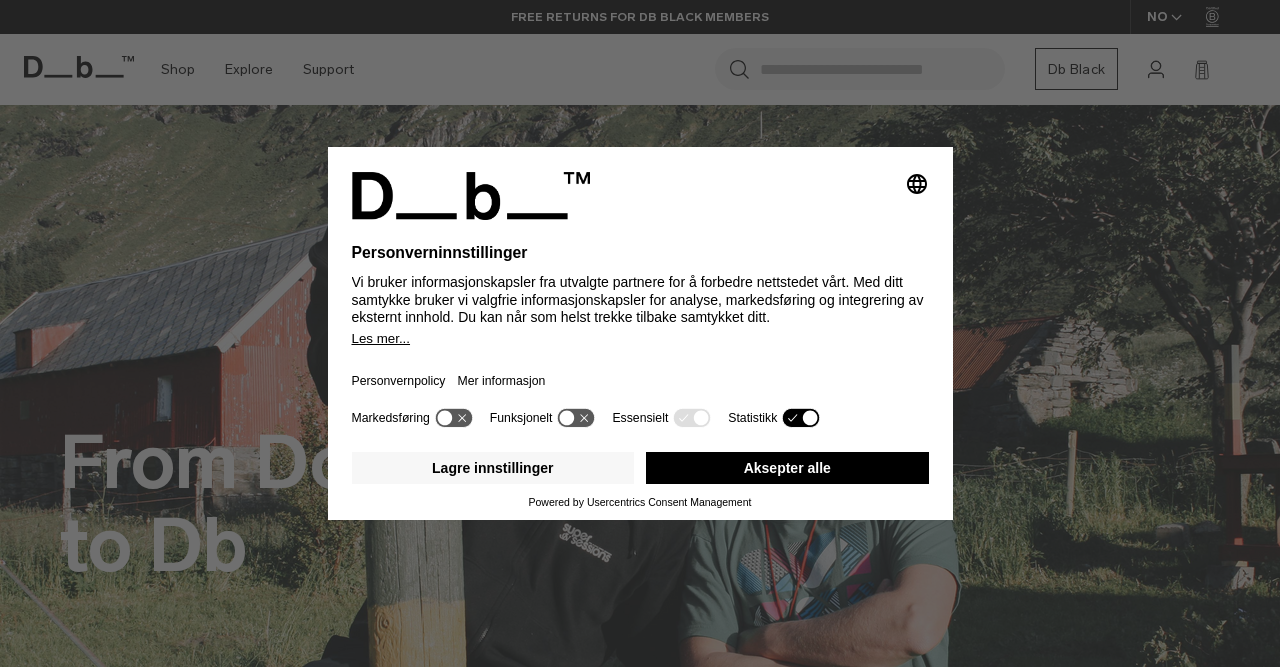 click 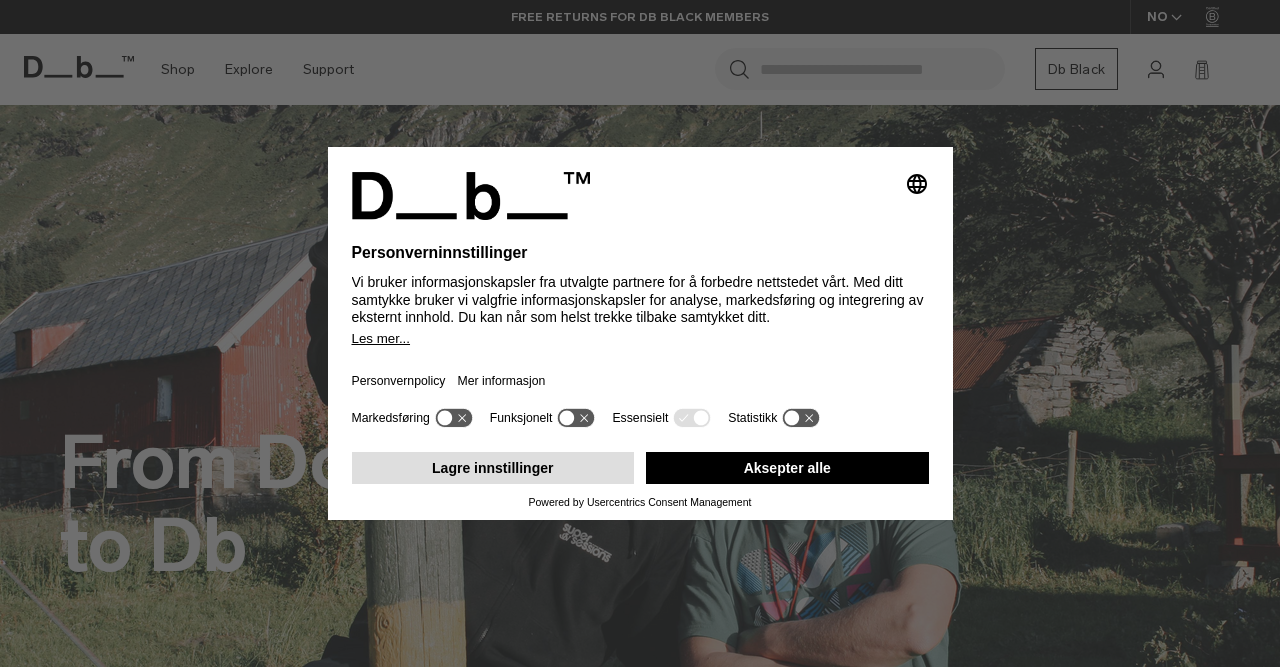 click on "Lagre innstillinger" at bounding box center (493, 468) 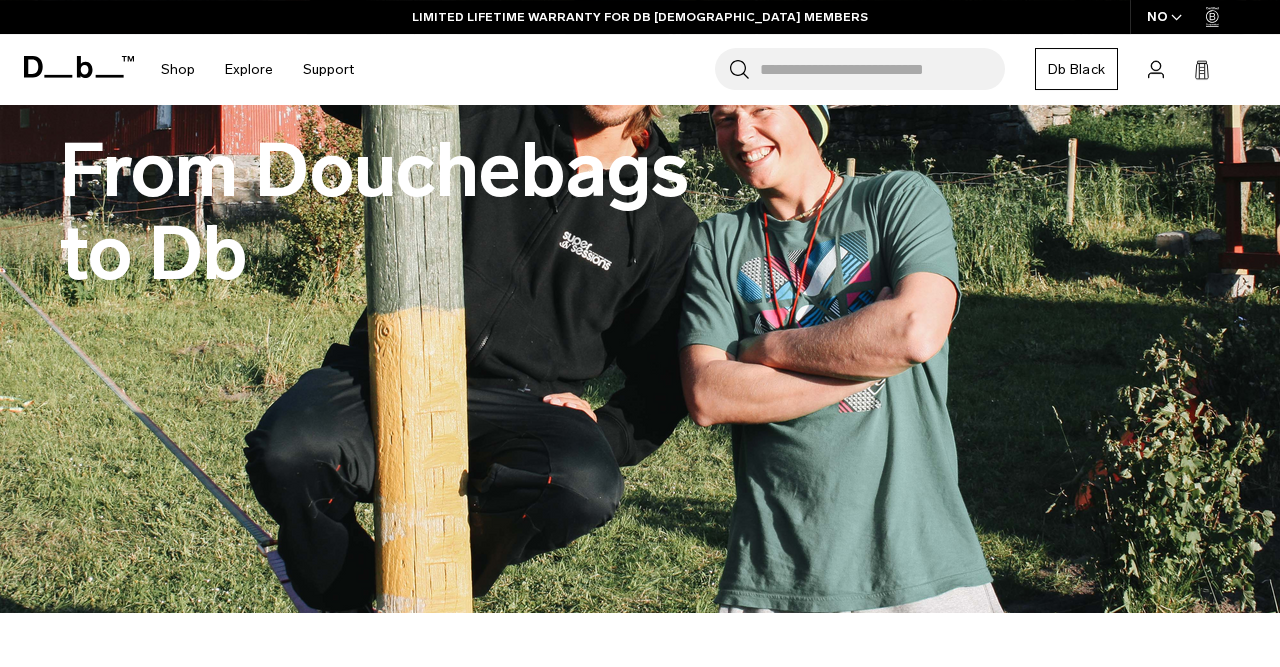 scroll, scrollTop: 328, scrollLeft: 0, axis: vertical 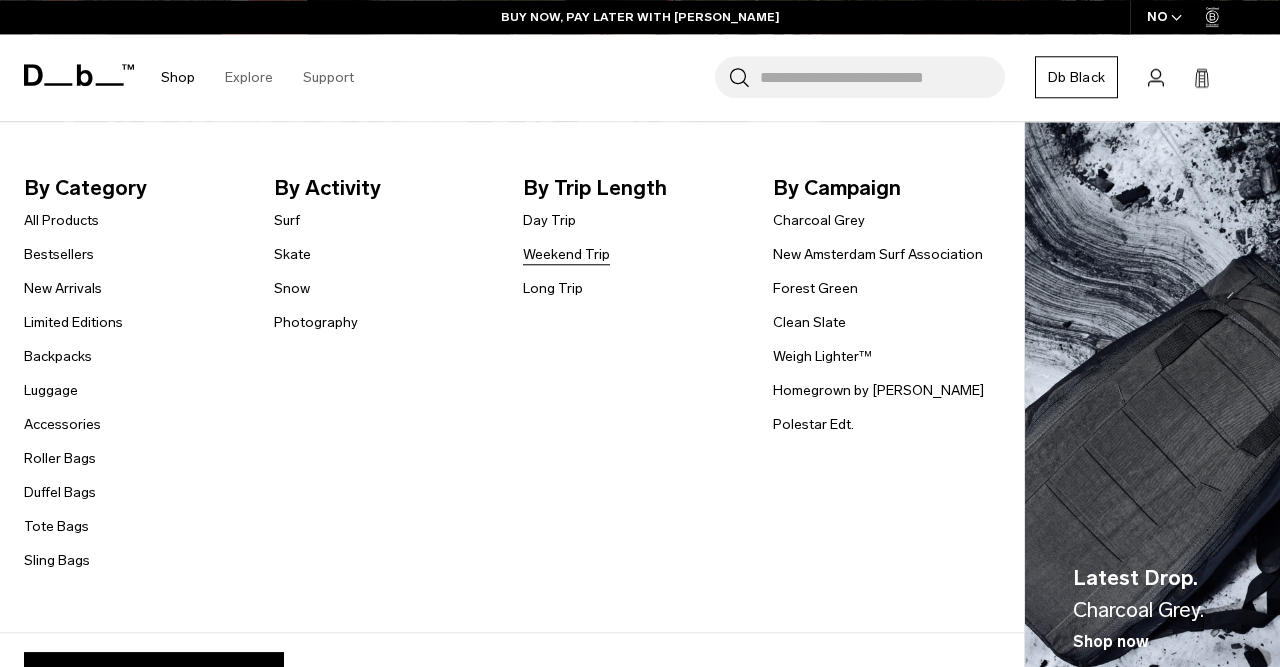 click on "Weekend Trip" at bounding box center [566, 254] 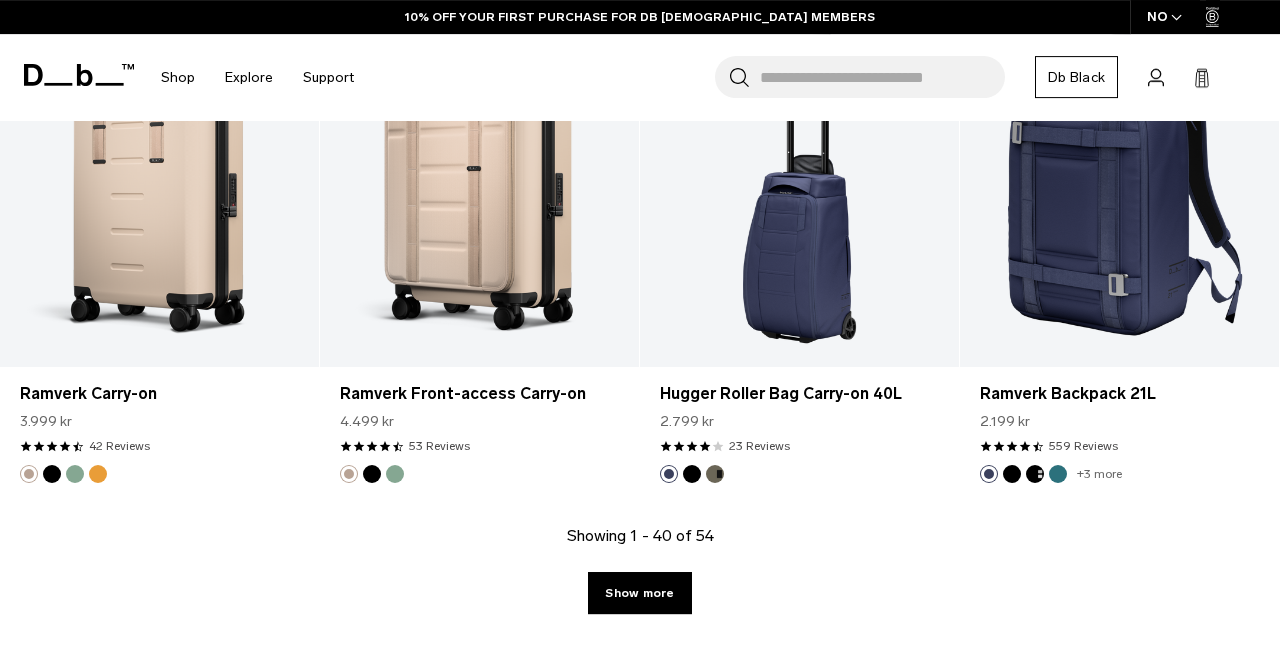 scroll, scrollTop: 5138, scrollLeft: 0, axis: vertical 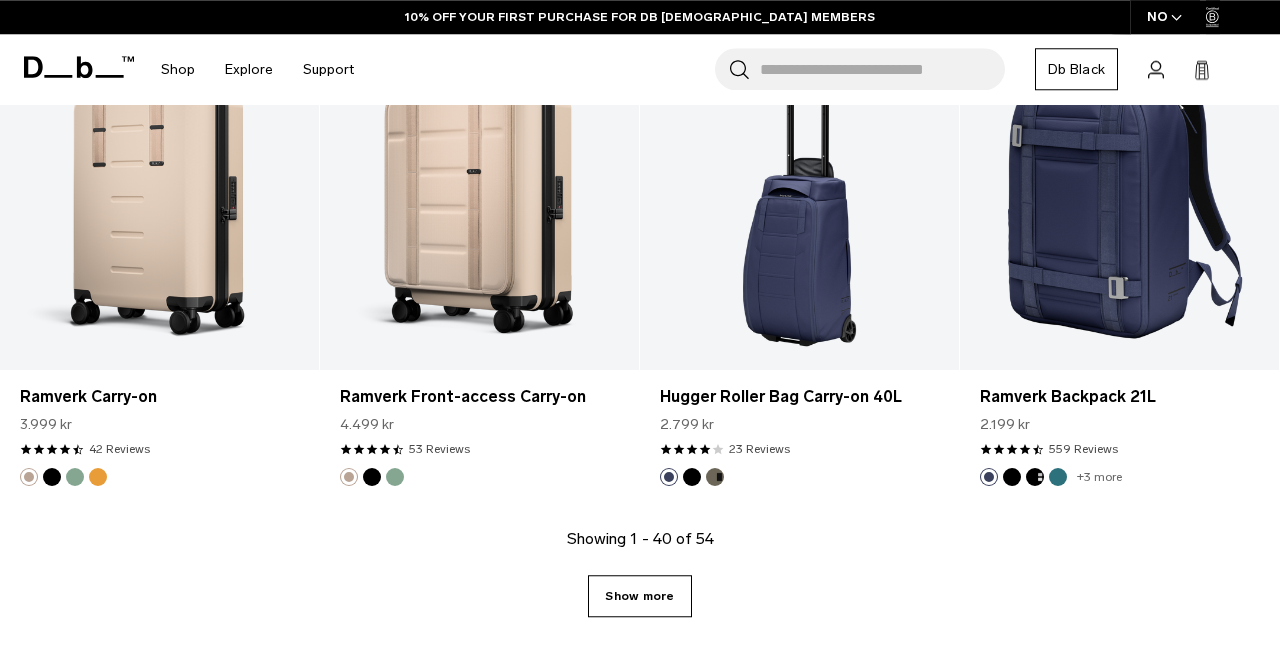 click on "Show more" at bounding box center (639, 596) 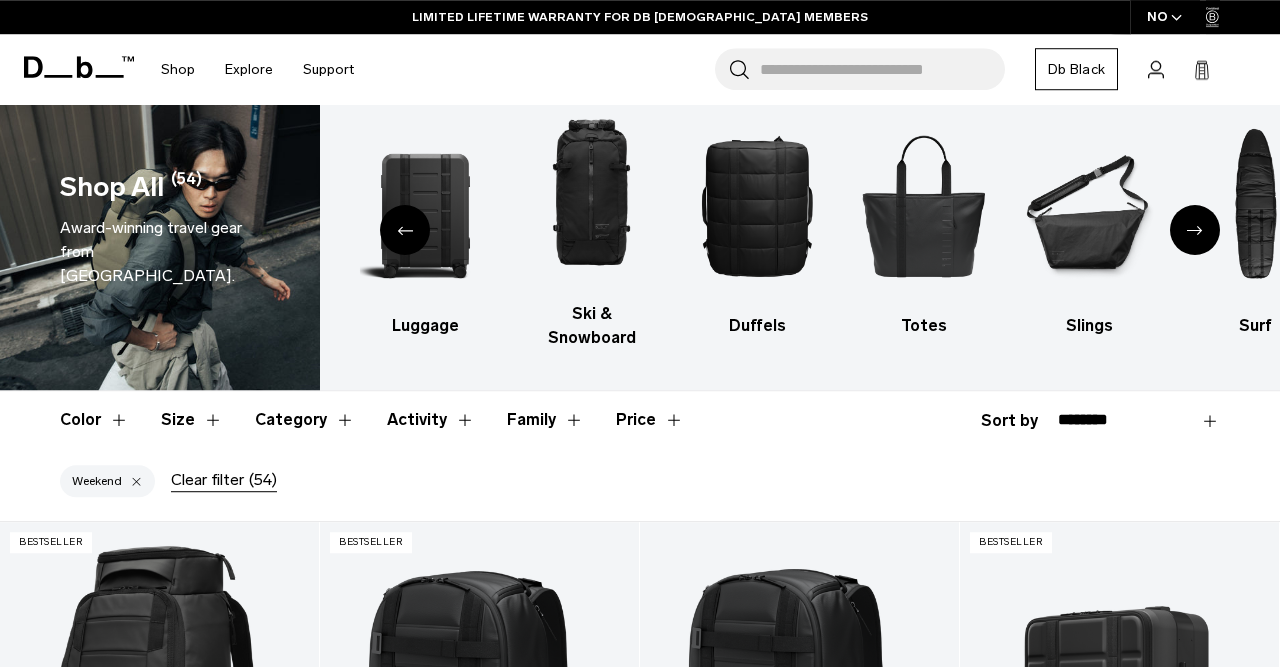 scroll, scrollTop: 0, scrollLeft: 0, axis: both 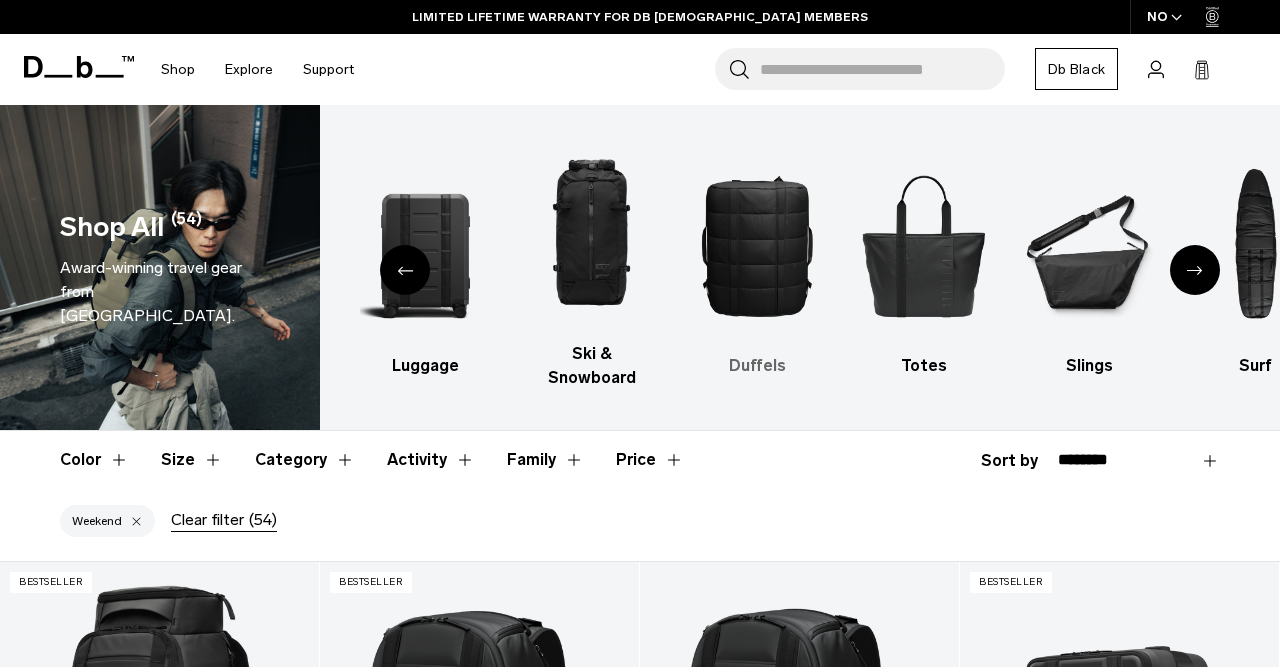 click at bounding box center (757, 245) 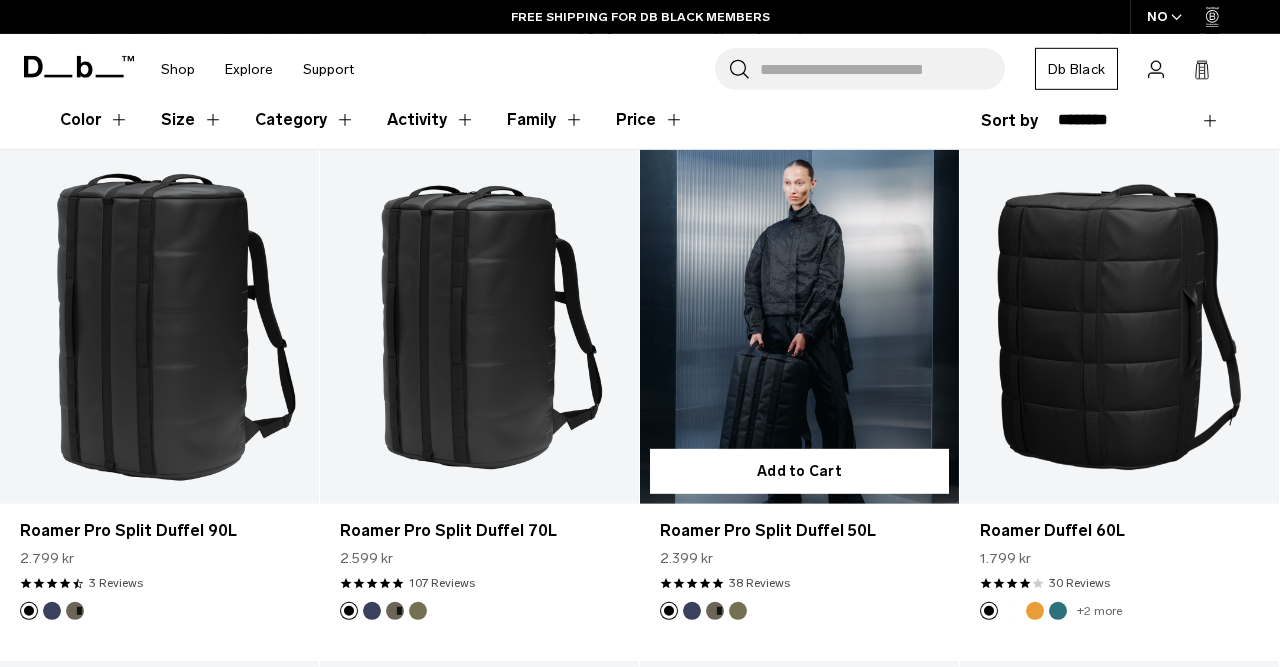 scroll, scrollTop: 290, scrollLeft: 0, axis: vertical 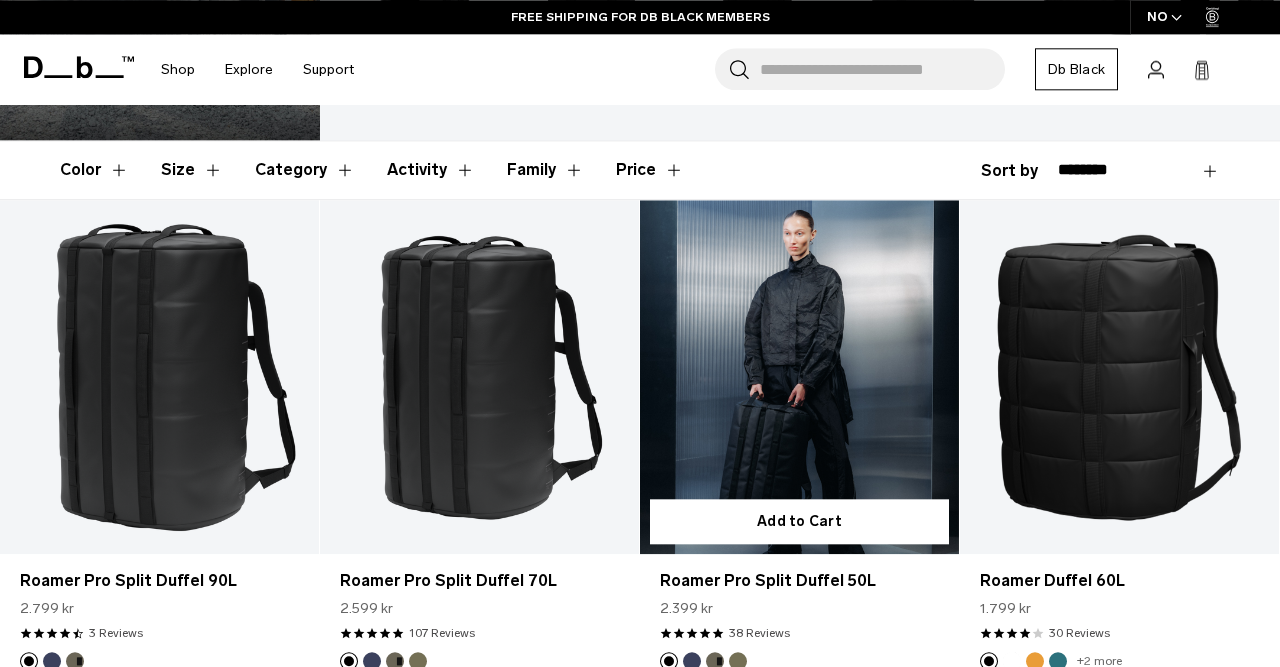 click at bounding box center (799, 377) 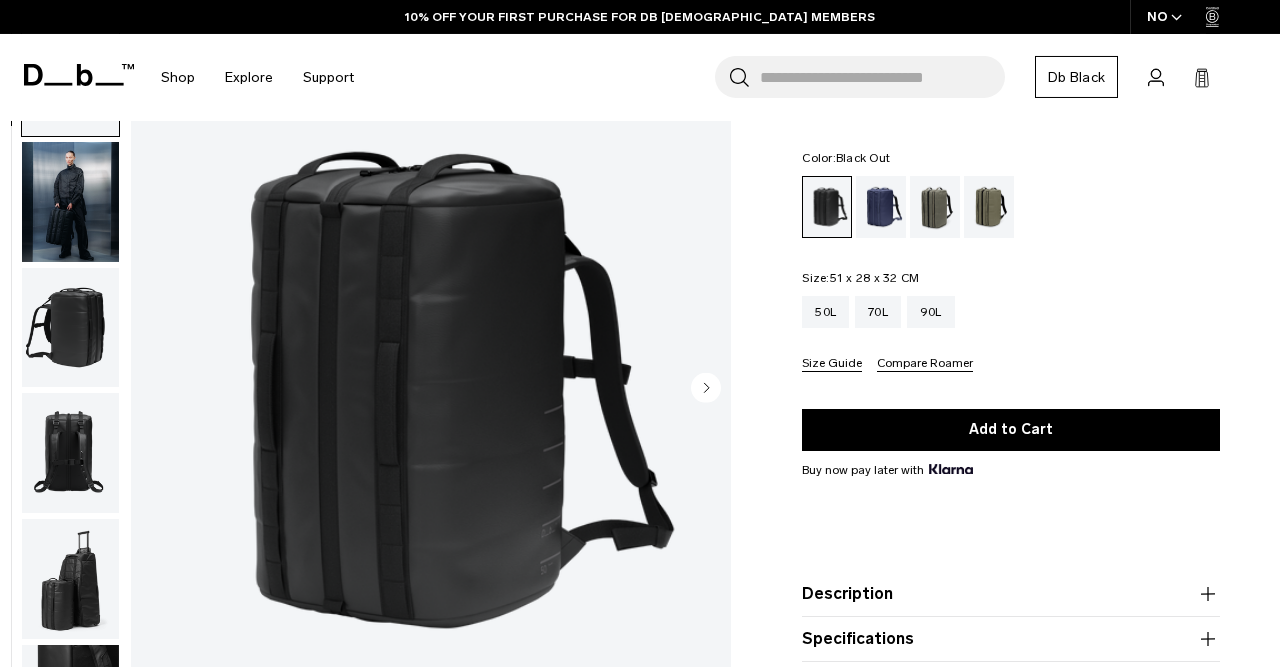 scroll, scrollTop: 121, scrollLeft: 0, axis: vertical 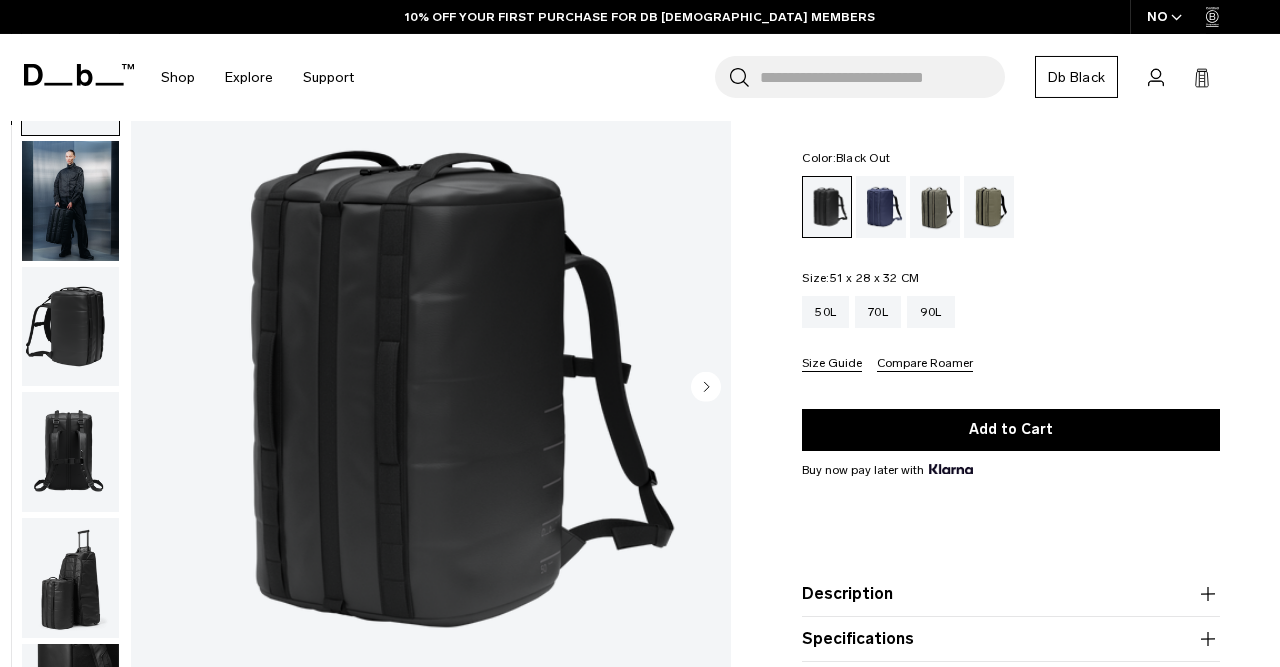 click at bounding box center [70, 327] 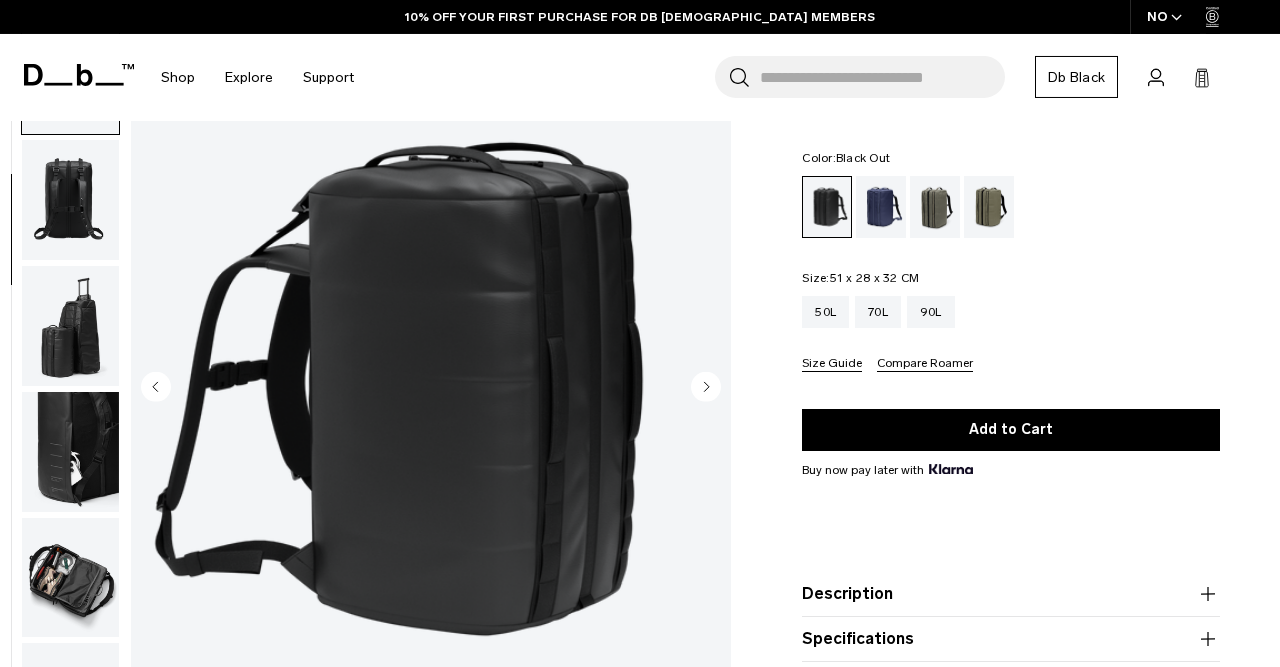click at bounding box center [70, 326] 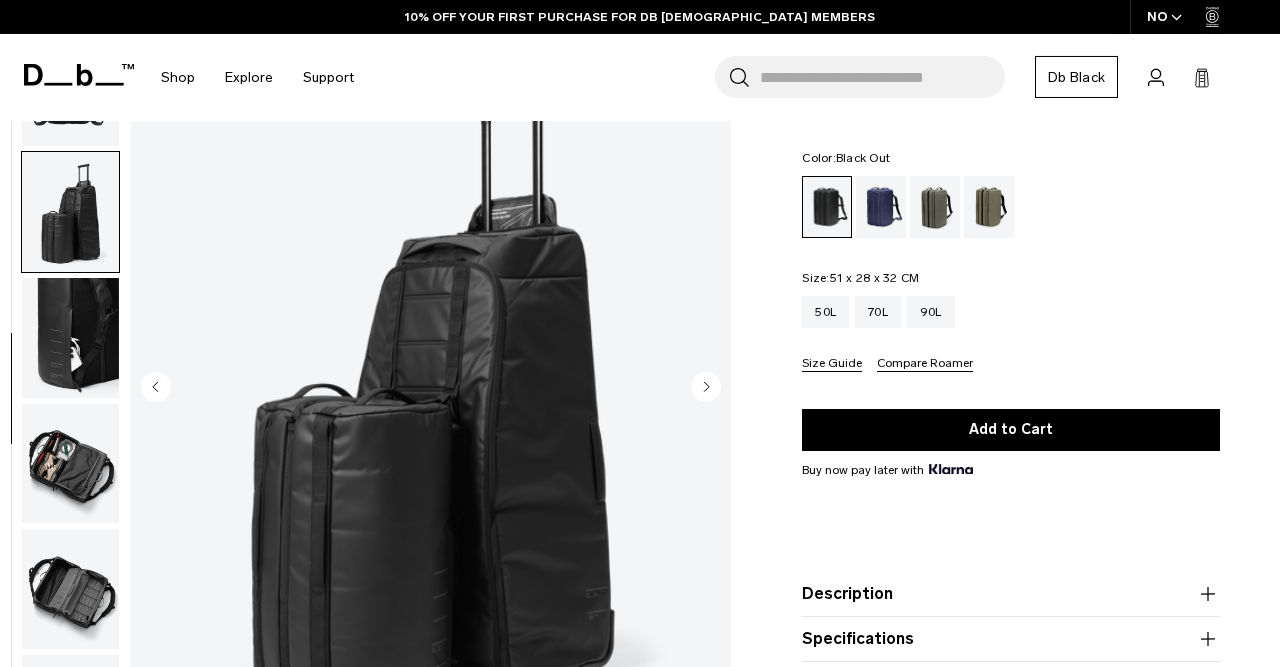 scroll, scrollTop: 381, scrollLeft: 0, axis: vertical 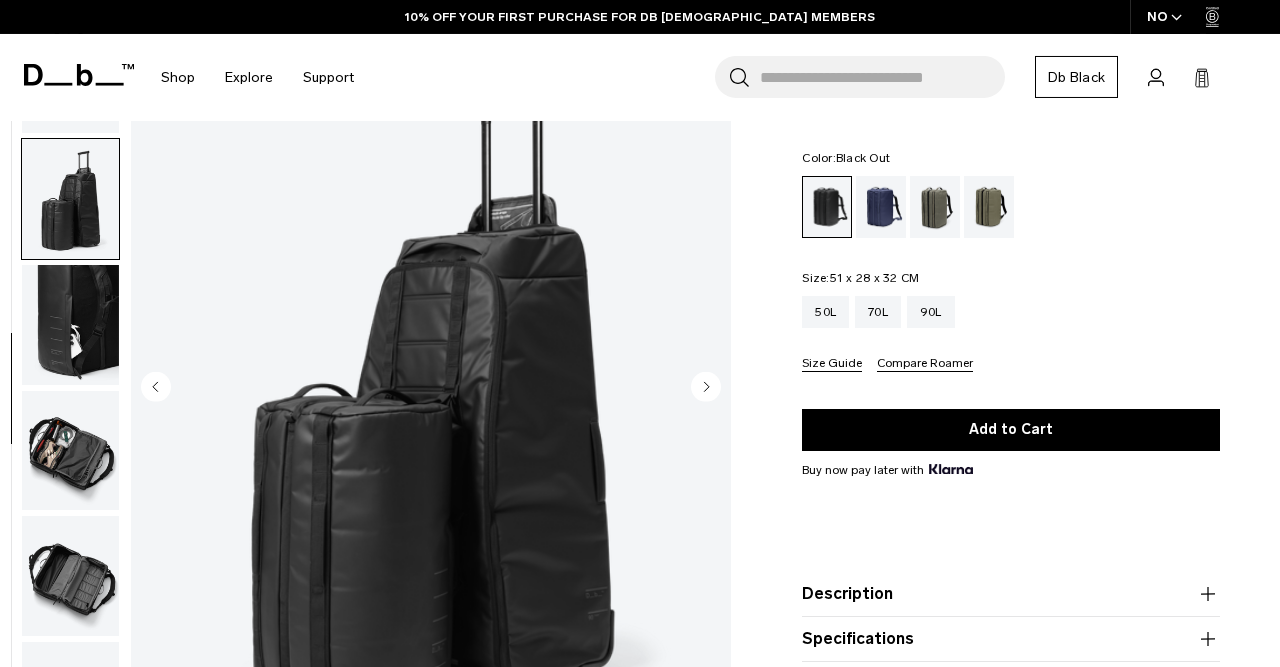 click at bounding box center [70, 325] 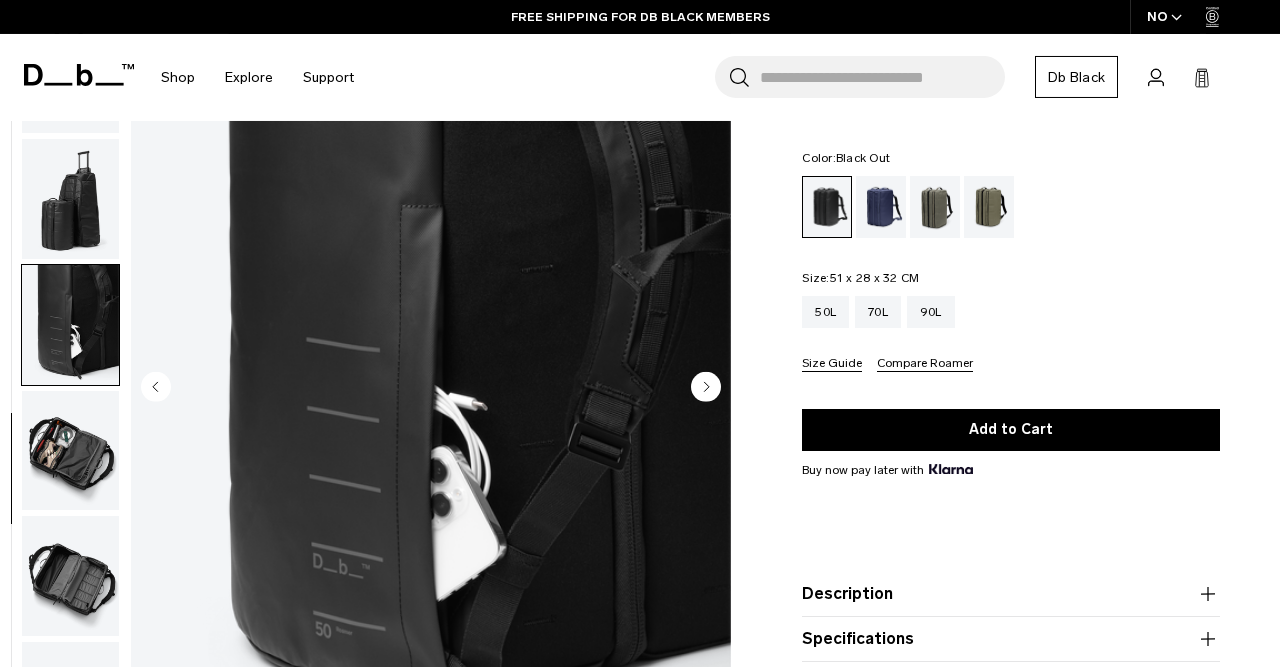 click at bounding box center [70, 451] 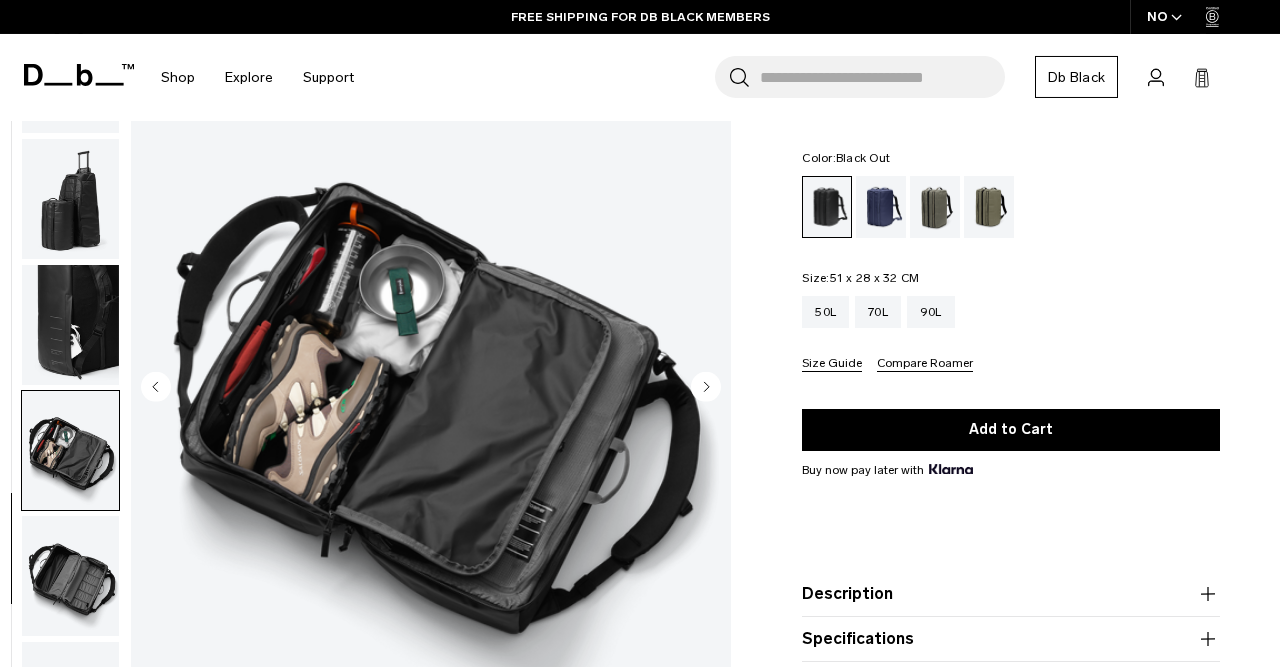 click at bounding box center [70, 576] 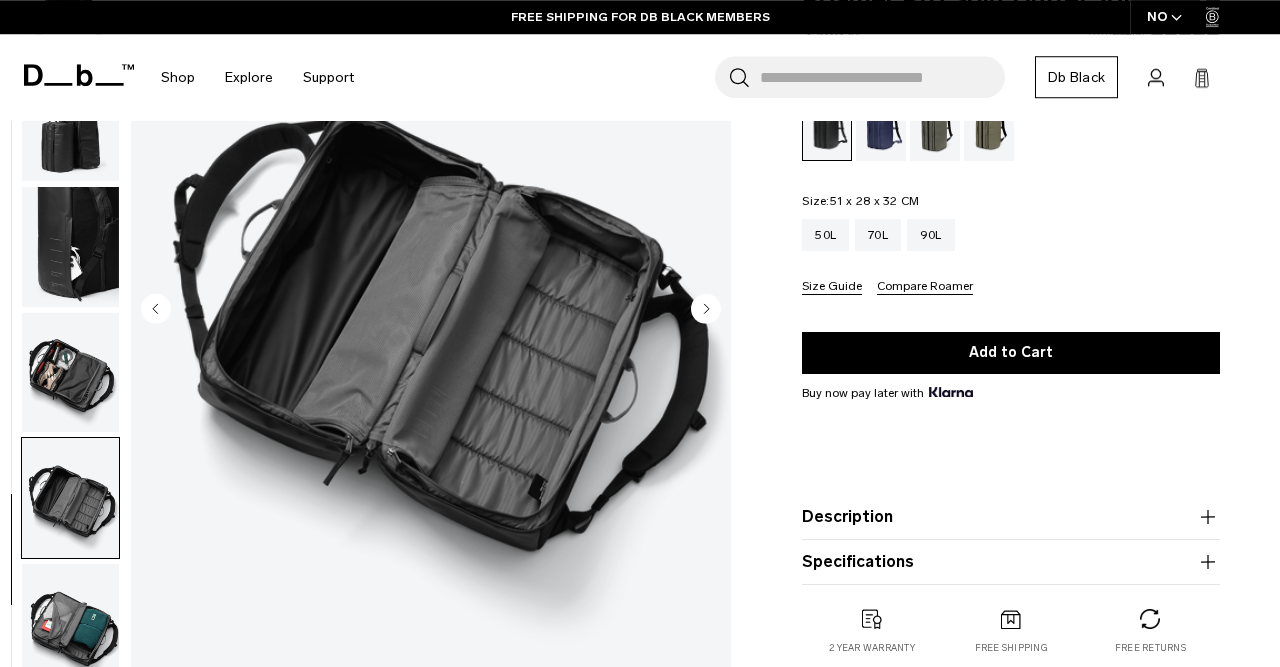 scroll, scrollTop: 300, scrollLeft: 0, axis: vertical 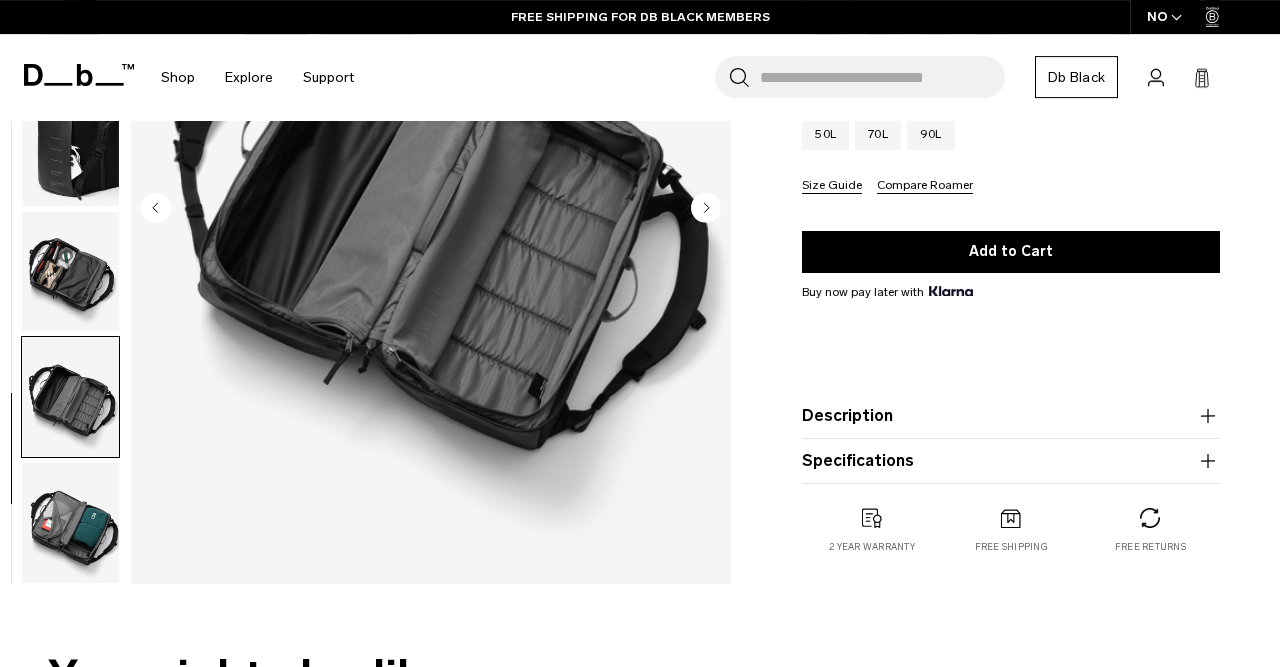click at bounding box center [70, 523] 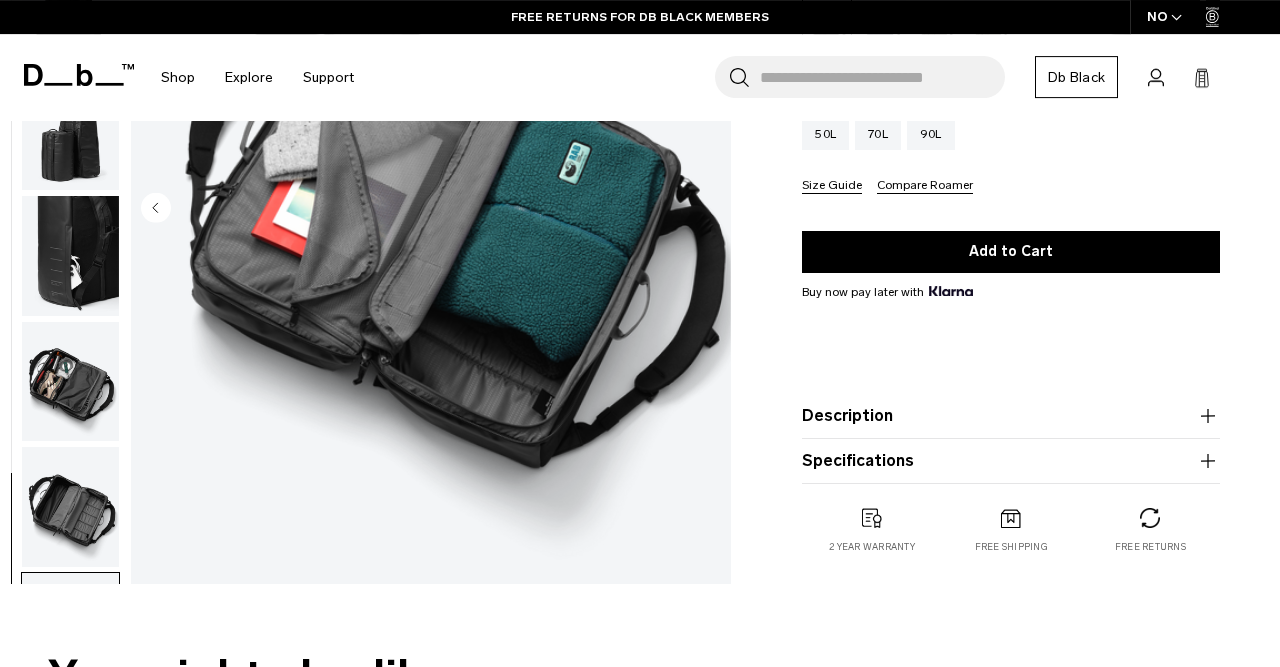 scroll, scrollTop: 264, scrollLeft: 0, axis: vertical 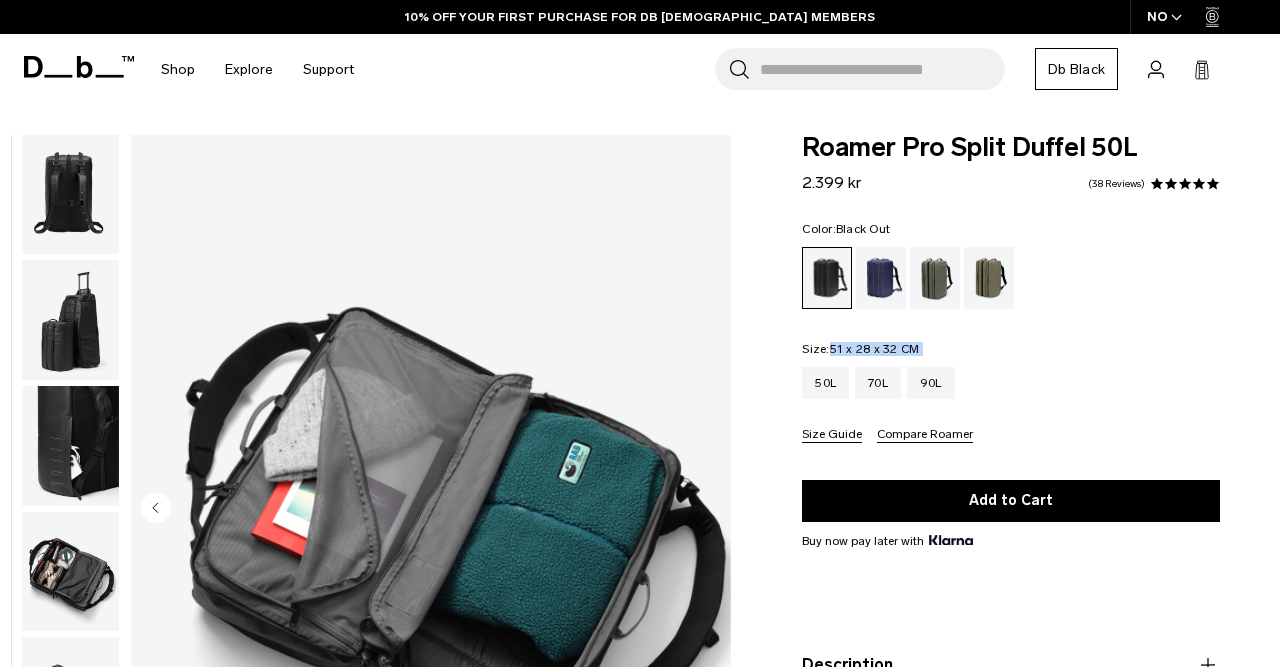 drag, startPoint x: 927, startPoint y: 343, endPoint x: 833, endPoint y: 335, distance: 94.33981 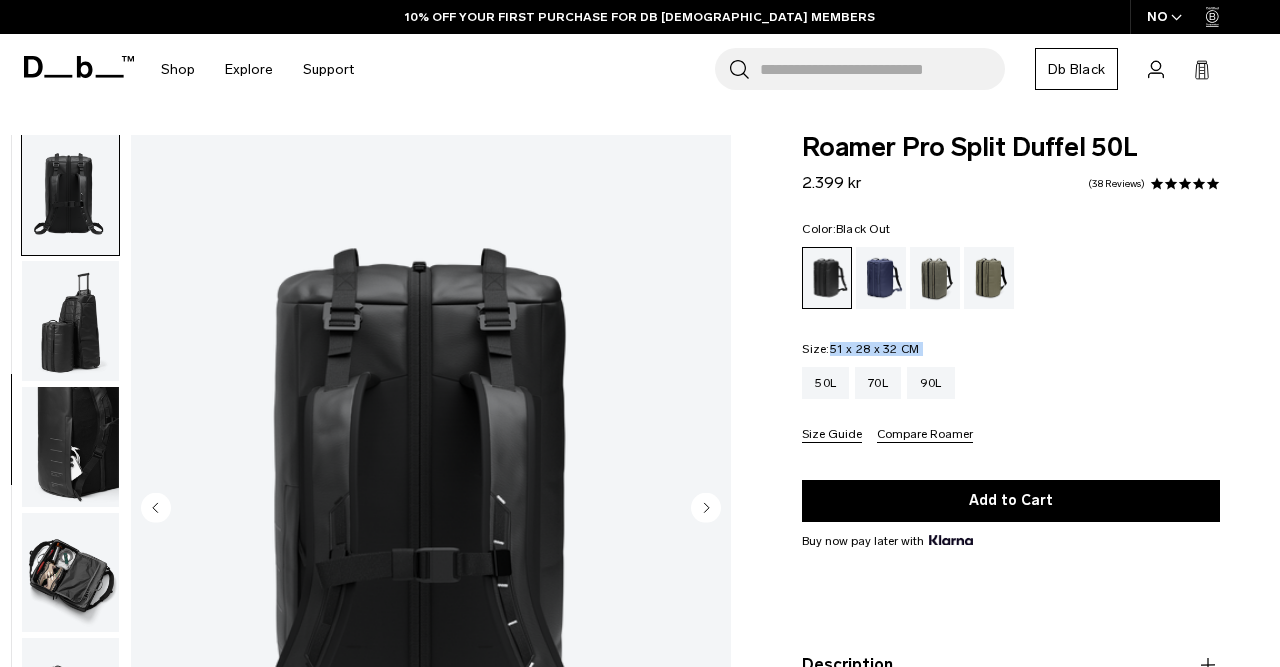 type 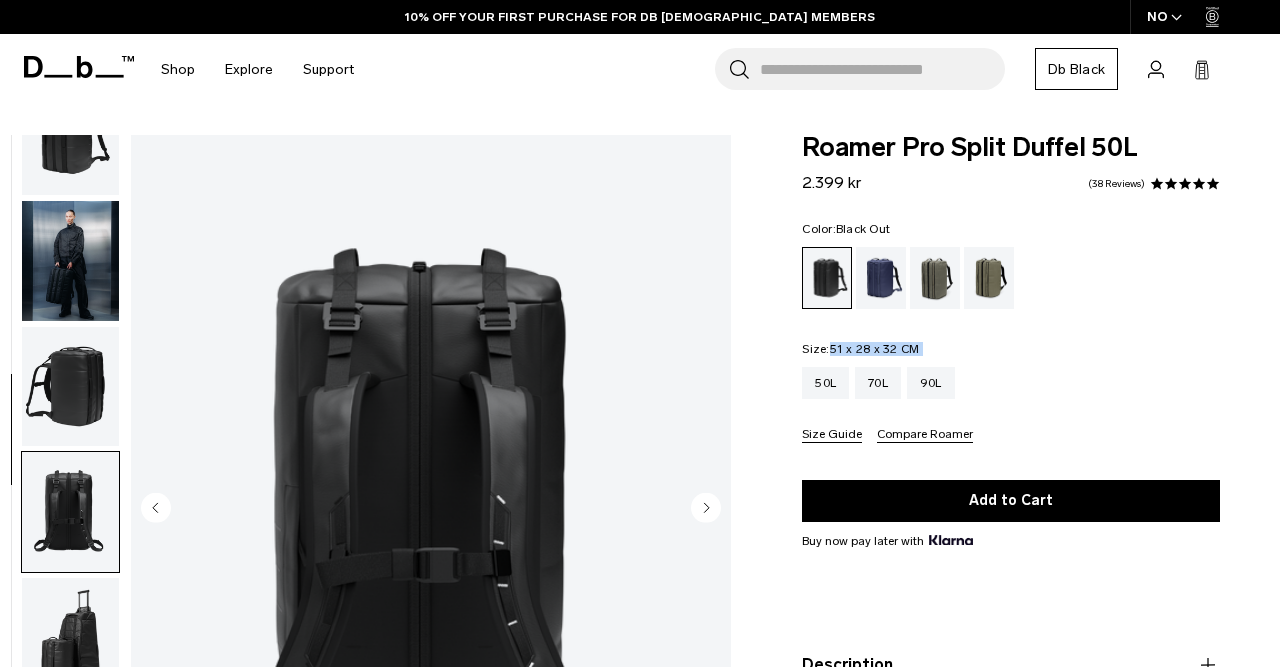 scroll, scrollTop: 0, scrollLeft: 0, axis: both 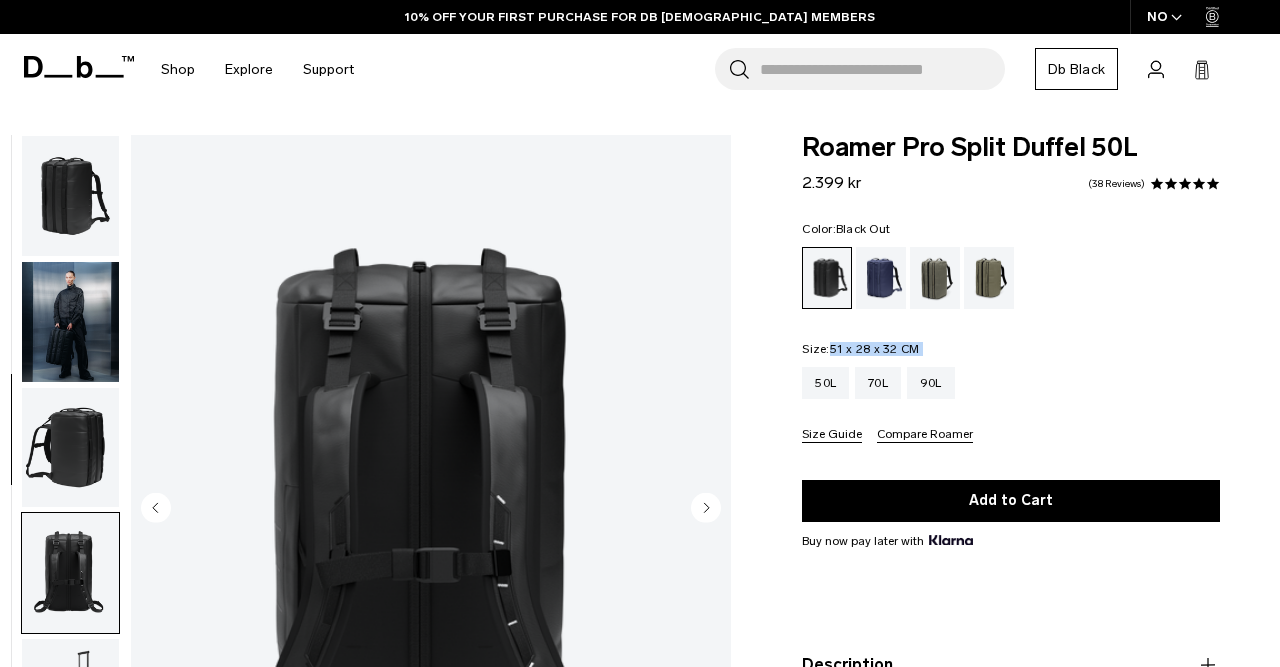 click at bounding box center (70, 196) 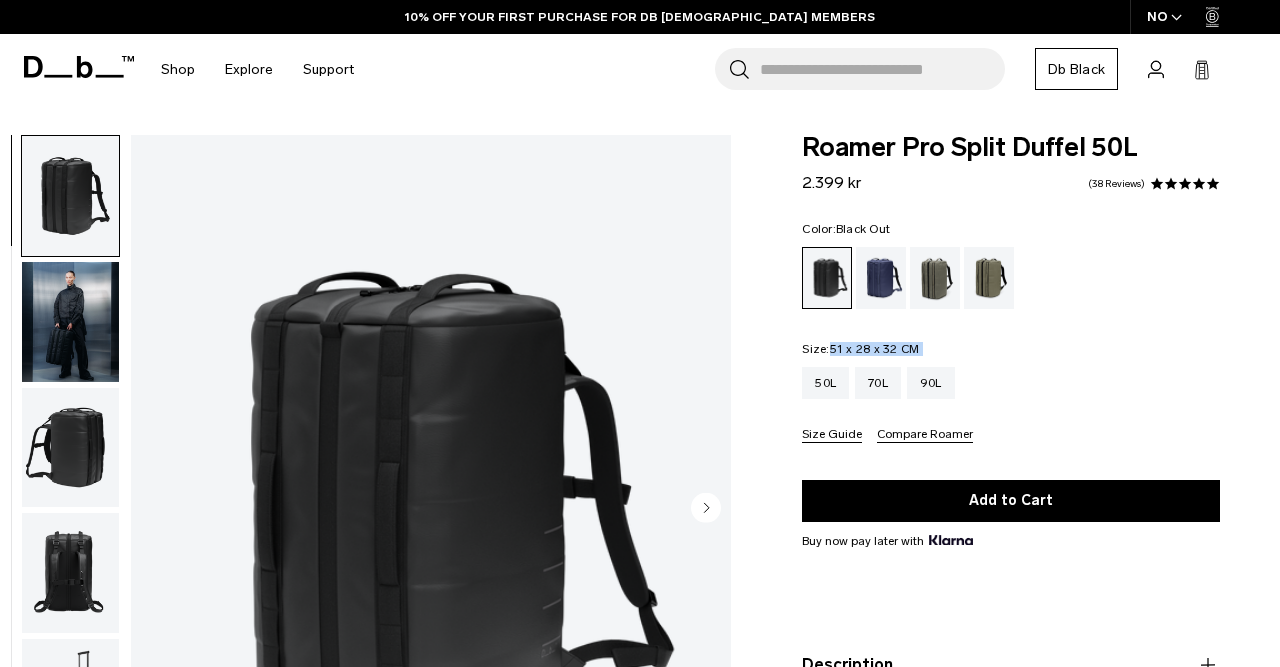 type 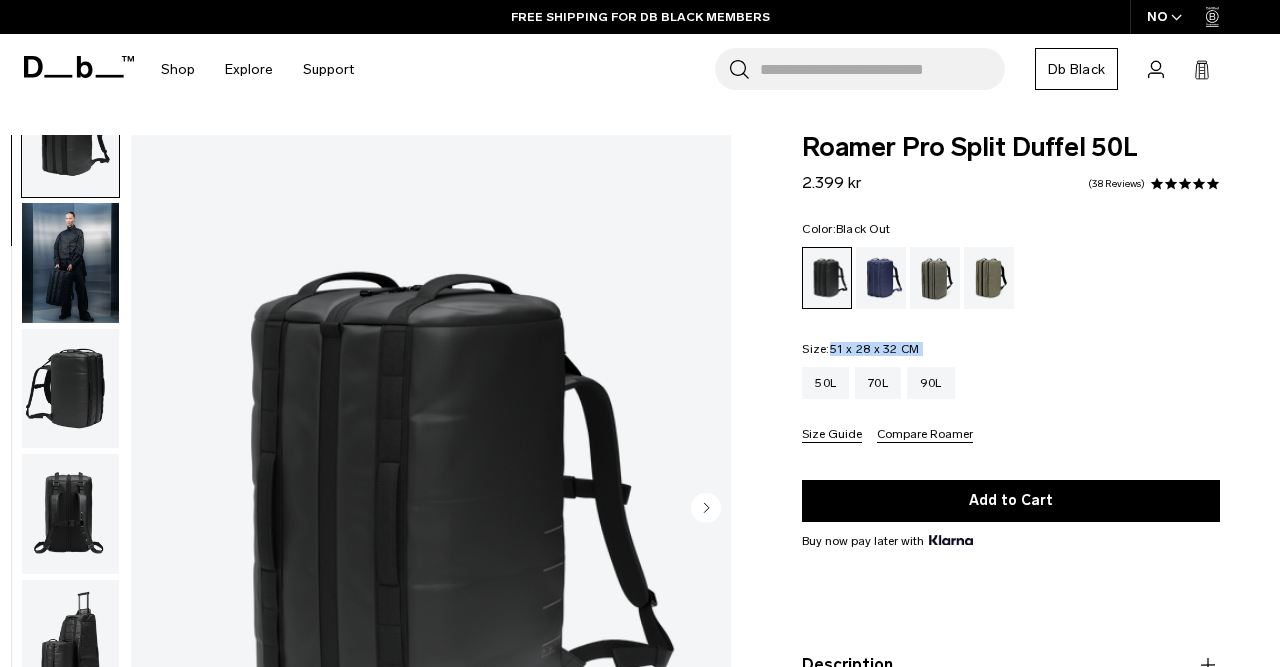 scroll, scrollTop: 116, scrollLeft: 0, axis: vertical 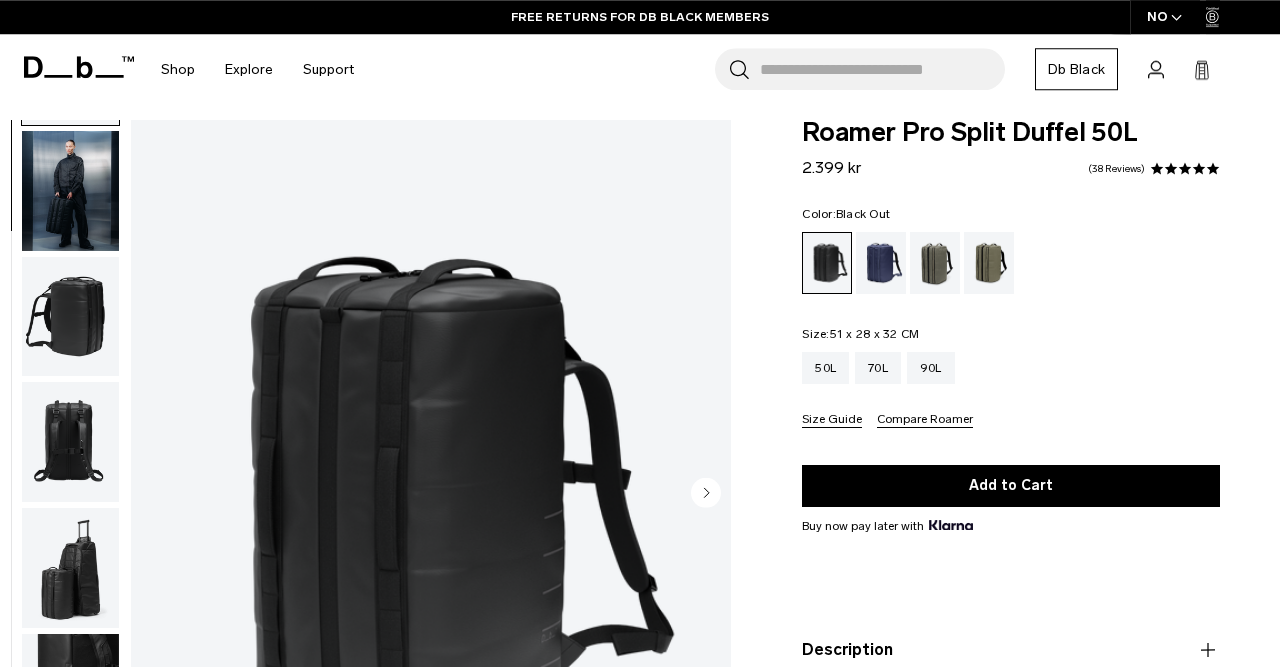 click on "Size:
51 x 28 x 32 CM
Out of stock
50L
70L
90L
Size Guide
Compare Roamer" at bounding box center [1011, 378] 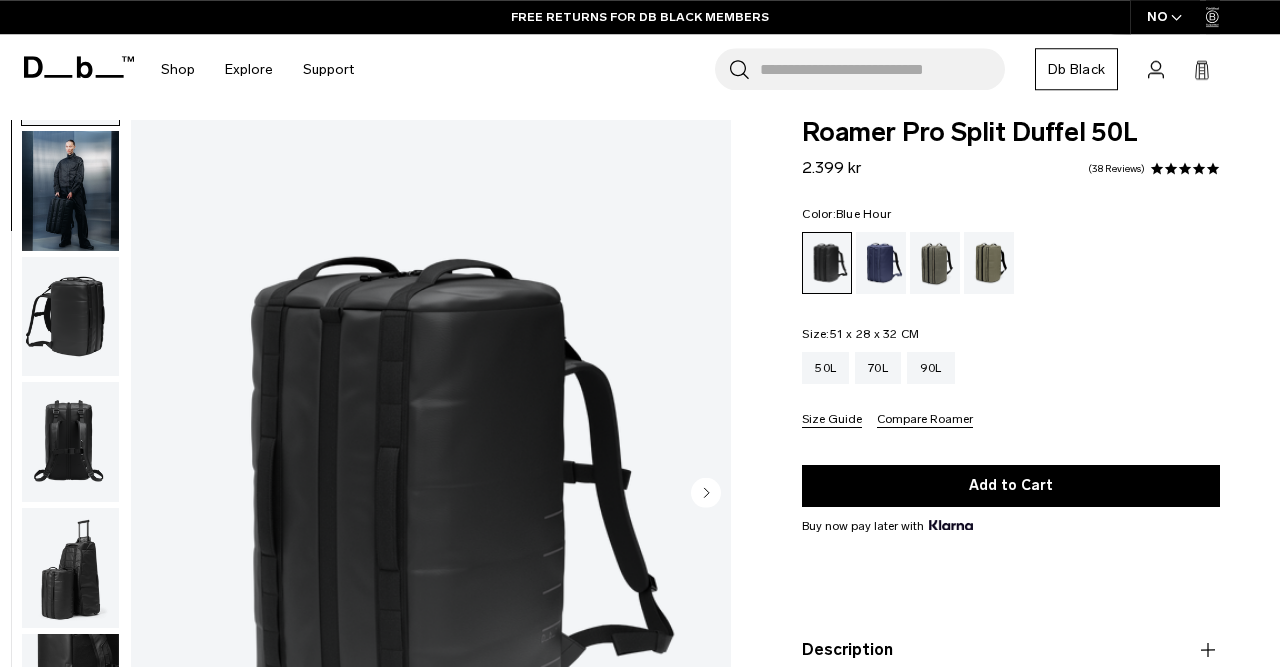 click at bounding box center (881, 263) 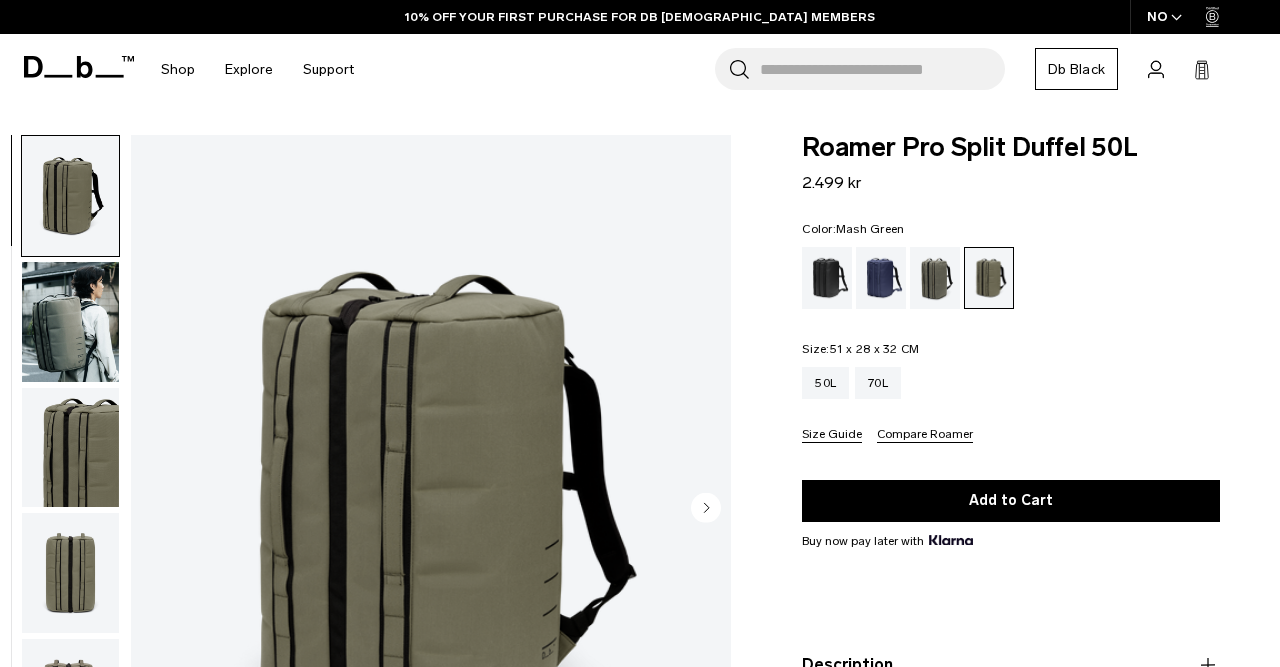 click at bounding box center [827, 278] 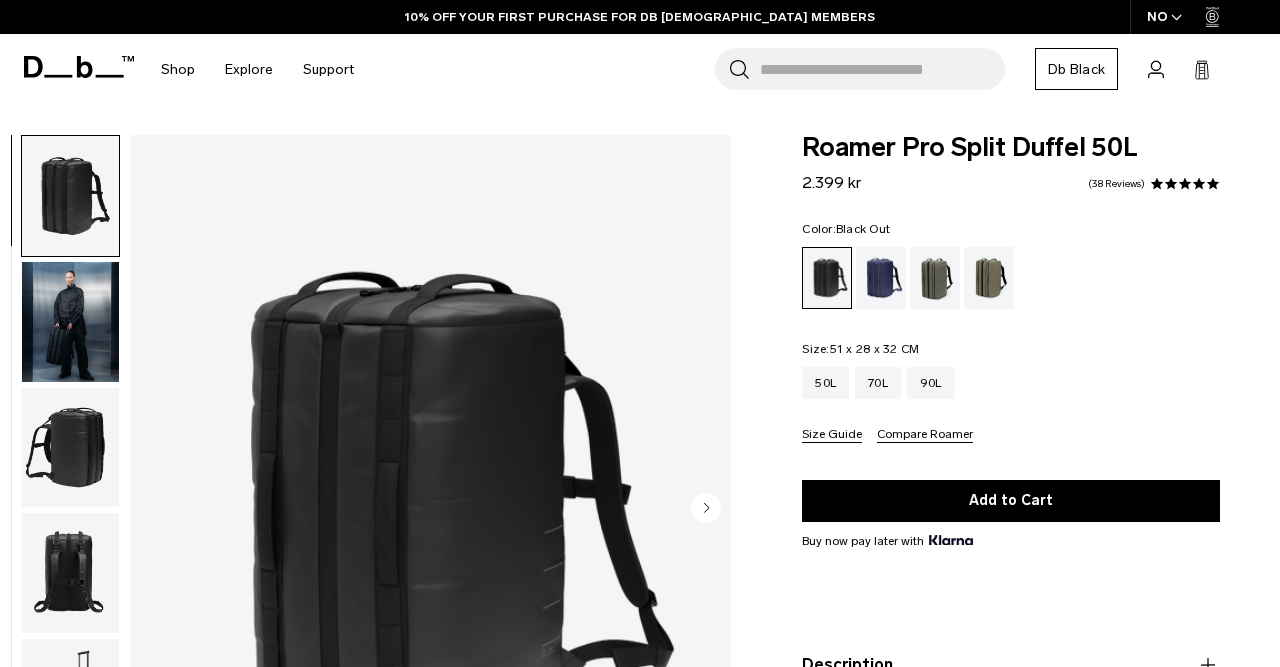 click 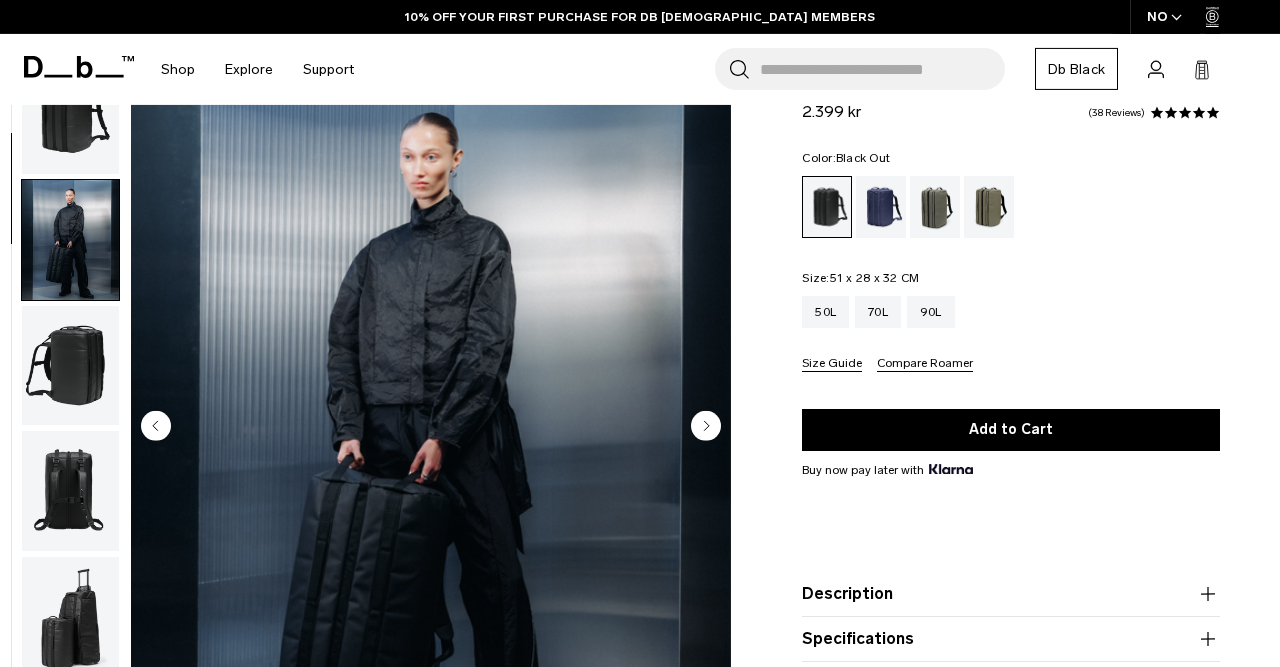 scroll, scrollTop: 83, scrollLeft: 0, axis: vertical 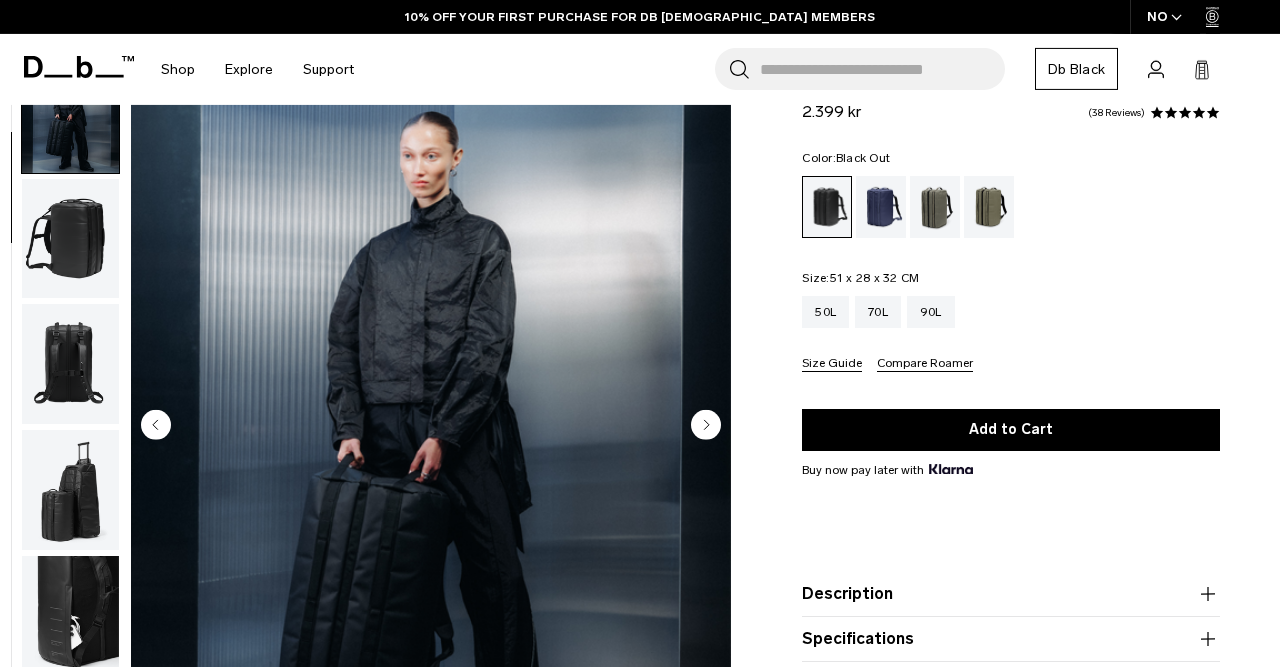 click 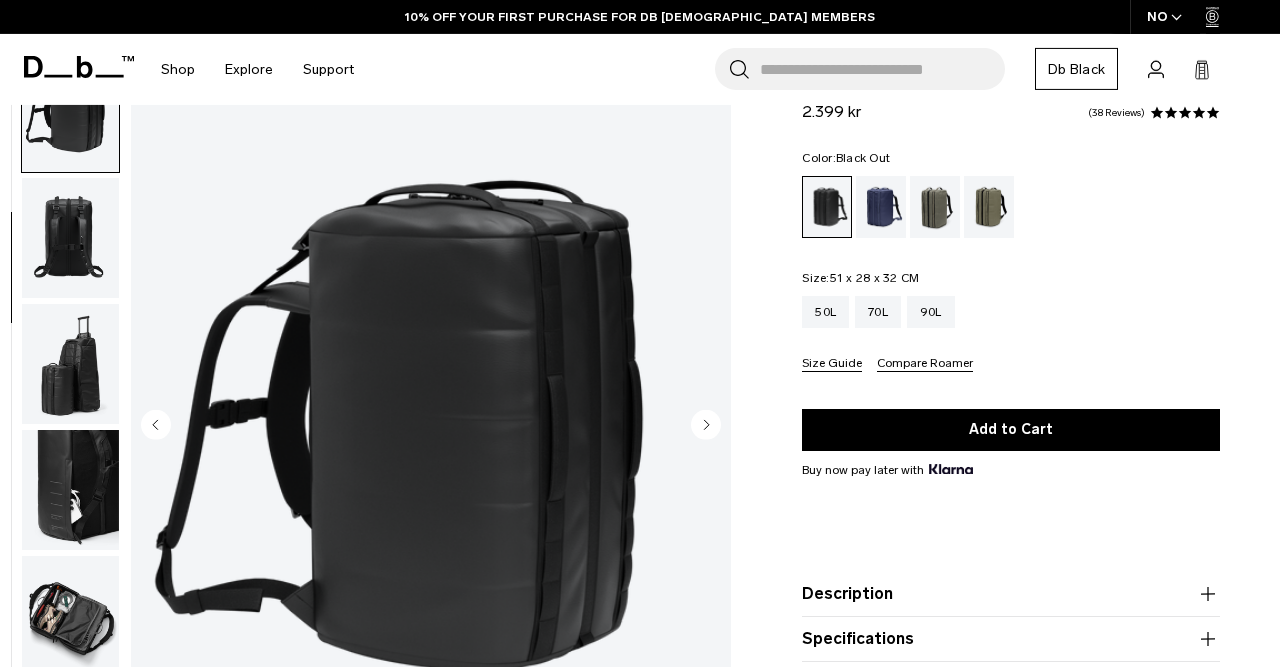 type 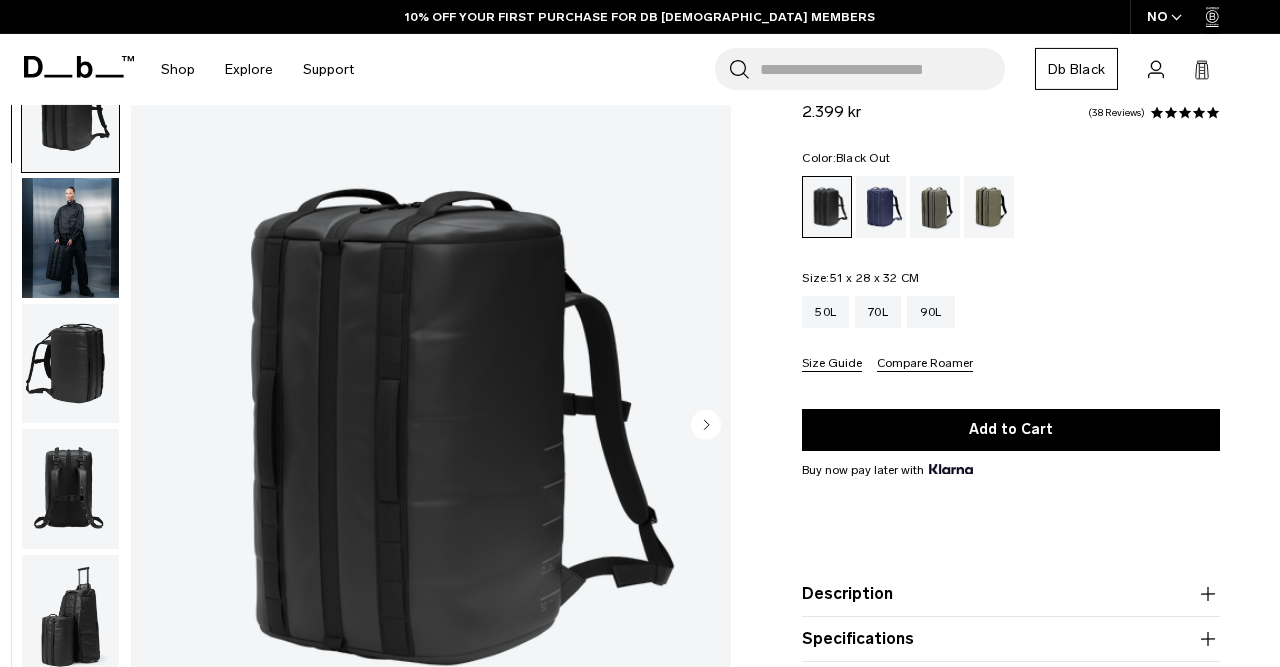 scroll, scrollTop: 0, scrollLeft: 0, axis: both 